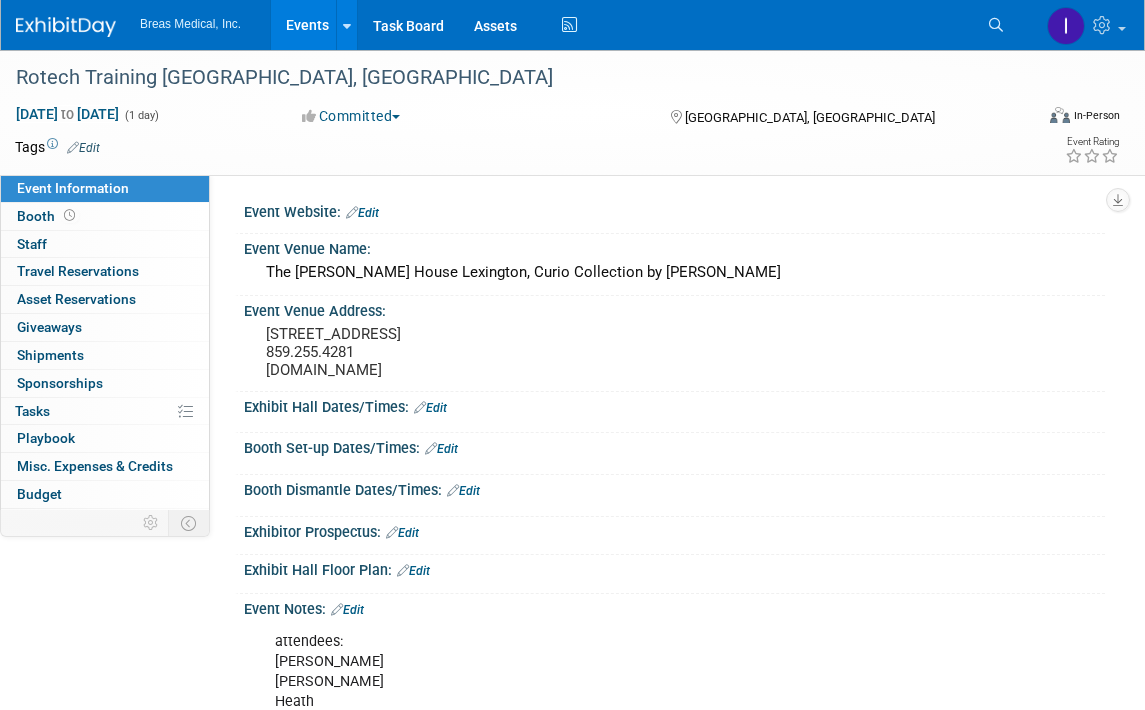 scroll, scrollTop: 100, scrollLeft: 0, axis: vertical 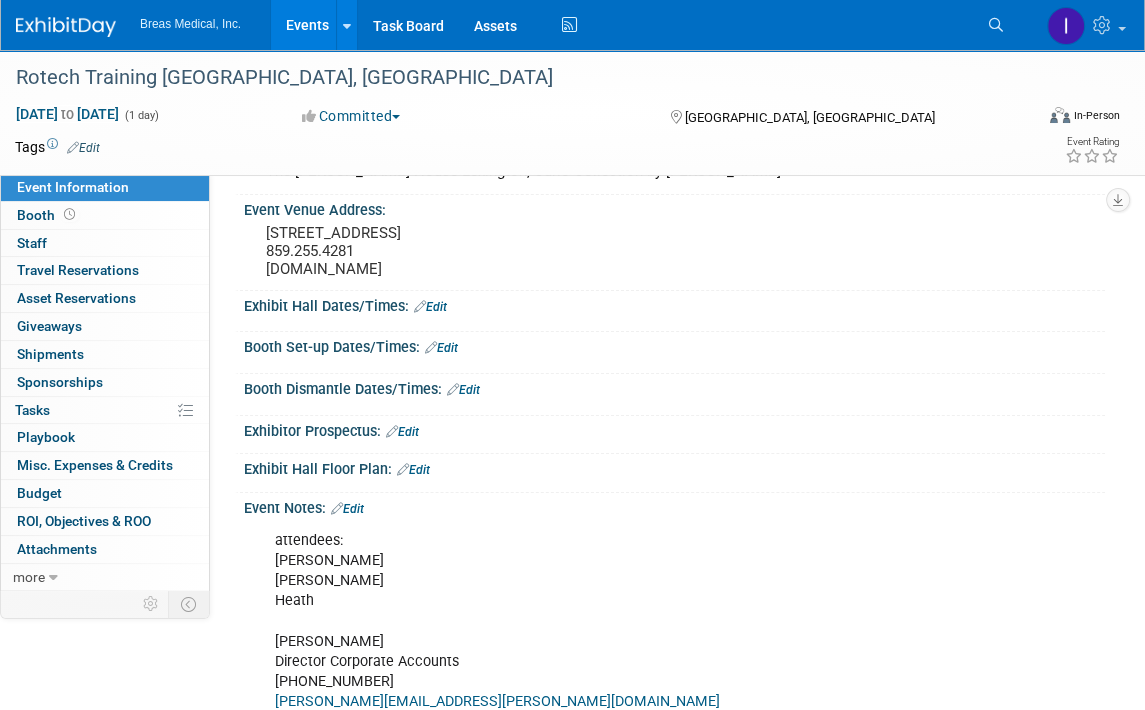 click on "Events" at bounding box center [307, 25] 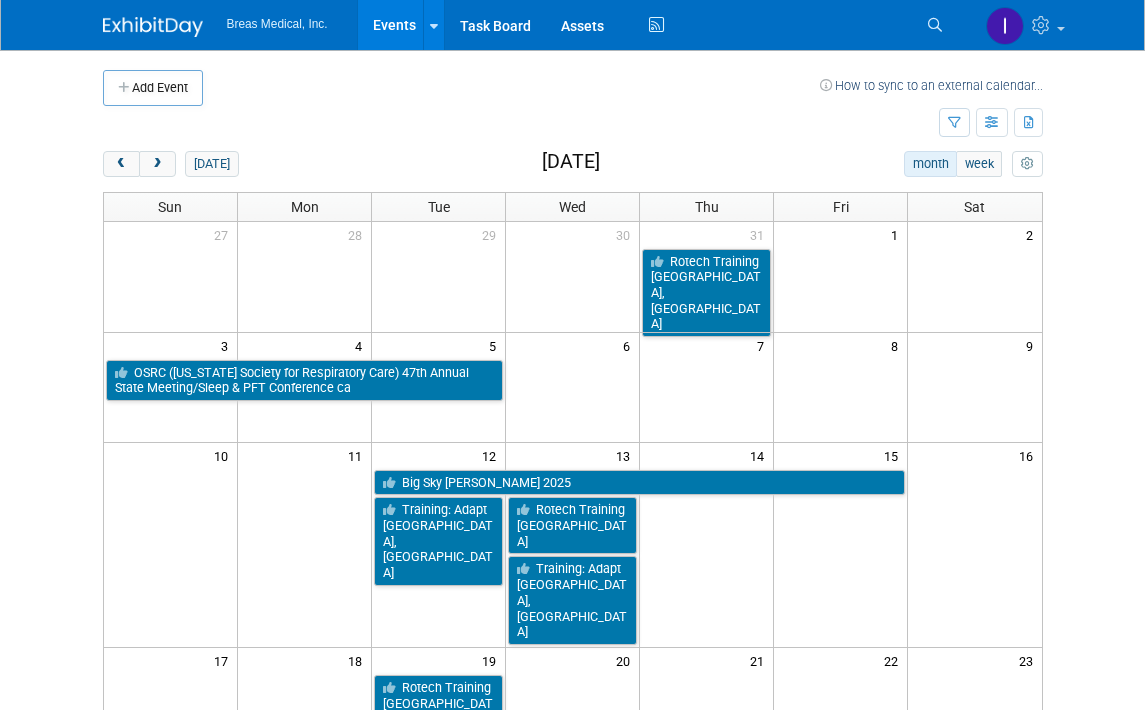 scroll, scrollTop: 0, scrollLeft: 0, axis: both 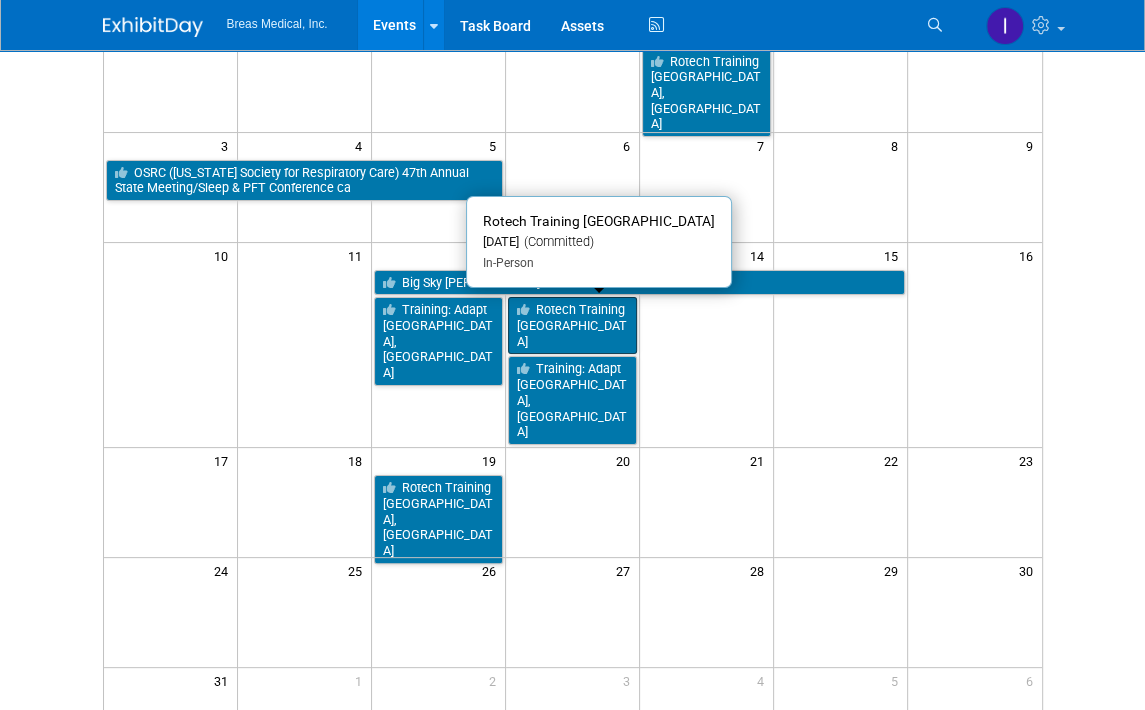 click on "Rotech Training [GEOGRAPHIC_DATA]" at bounding box center [572, 325] 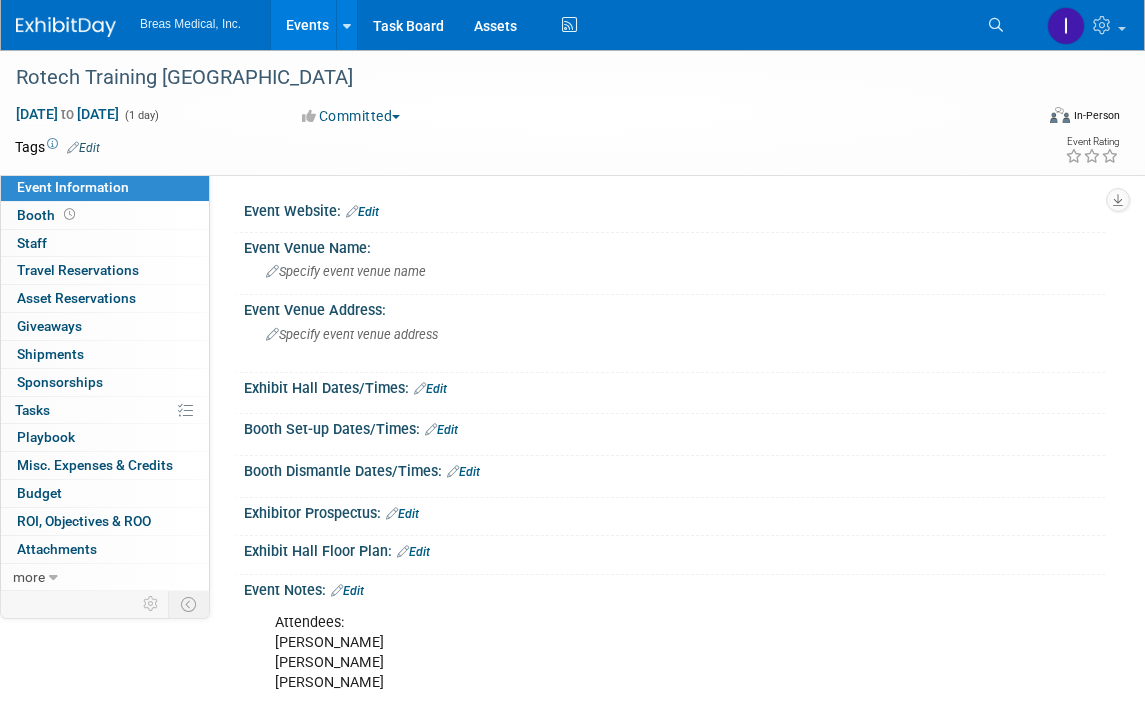 scroll, scrollTop: 0, scrollLeft: 0, axis: both 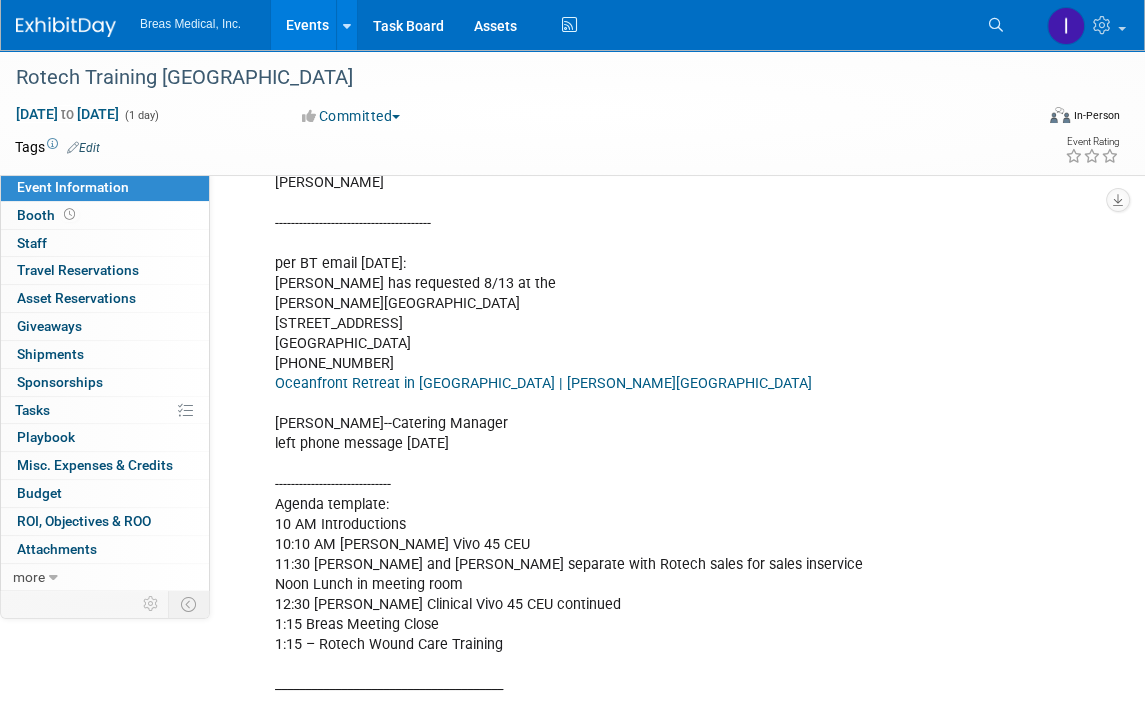 drag, startPoint x: 277, startPoint y: 302, endPoint x: 455, endPoint y: 333, distance: 180.67928 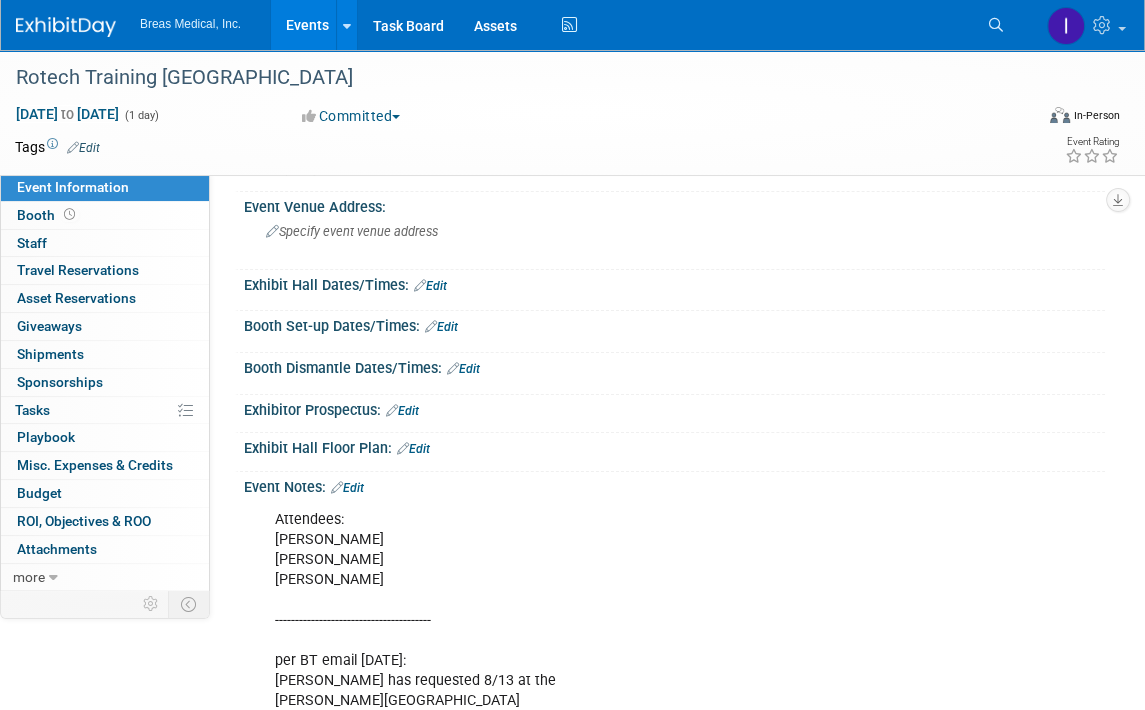 scroll, scrollTop: 100, scrollLeft: 0, axis: vertical 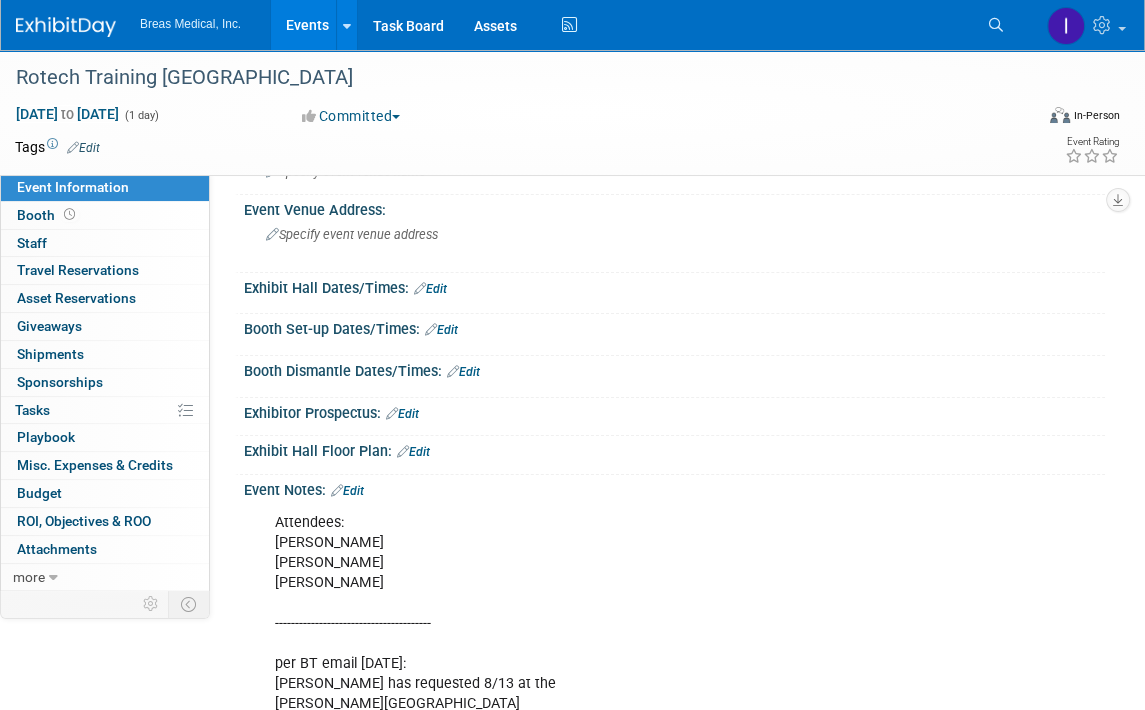click on "Edit" at bounding box center [347, 491] 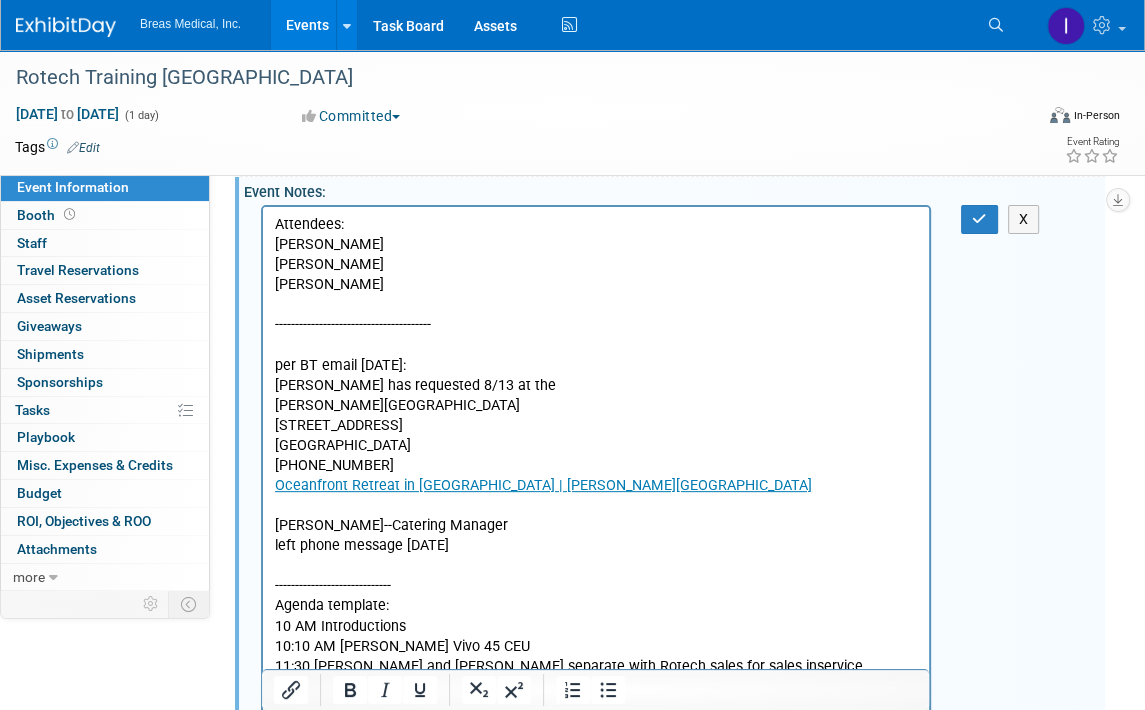 scroll, scrollTop: 400, scrollLeft: 0, axis: vertical 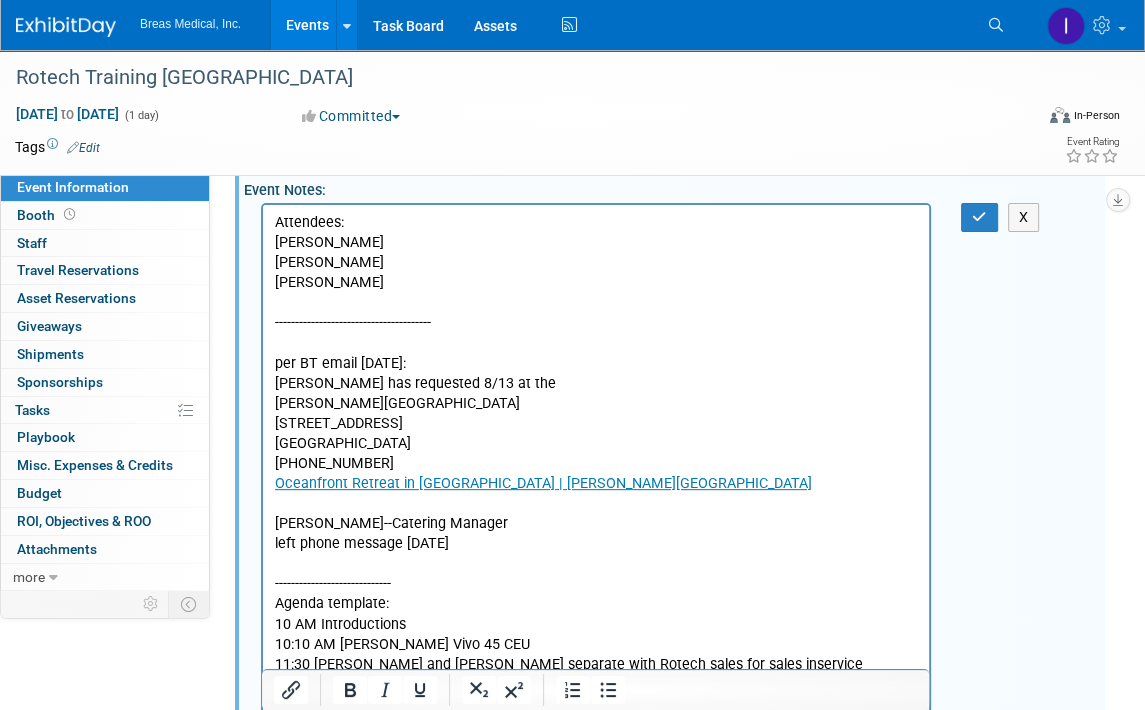 click on "Attendees: Brett Michael Matt --------------------------------------- per BT email 7-10-2025: Rotech has requested 8/13 at the Hilton Myrtle Beach Resort 10000 Beach Club Drive Myrtle Beach, SC  29572 843-449-5000 Oceanfront Retreat in Myrtle Beach | Hilton Myrtle Beach Resort Joseph--Catering Manager left phone message 7-10-2025 ----------------------------- Agenda template: 10 AM Introductions 10:10 AM Michael Vivo 45 CEU 11:30 Matt and Brett separate with Rotech sales for sales inservice Noon Lunch in meeting room 12:30 Michael Clinical Vivo 45 CEU continued 1:15 Breas Meeting Close 1:15 – Rotech Wound Care Training   ______________________________________" at bounding box center (596, 504) 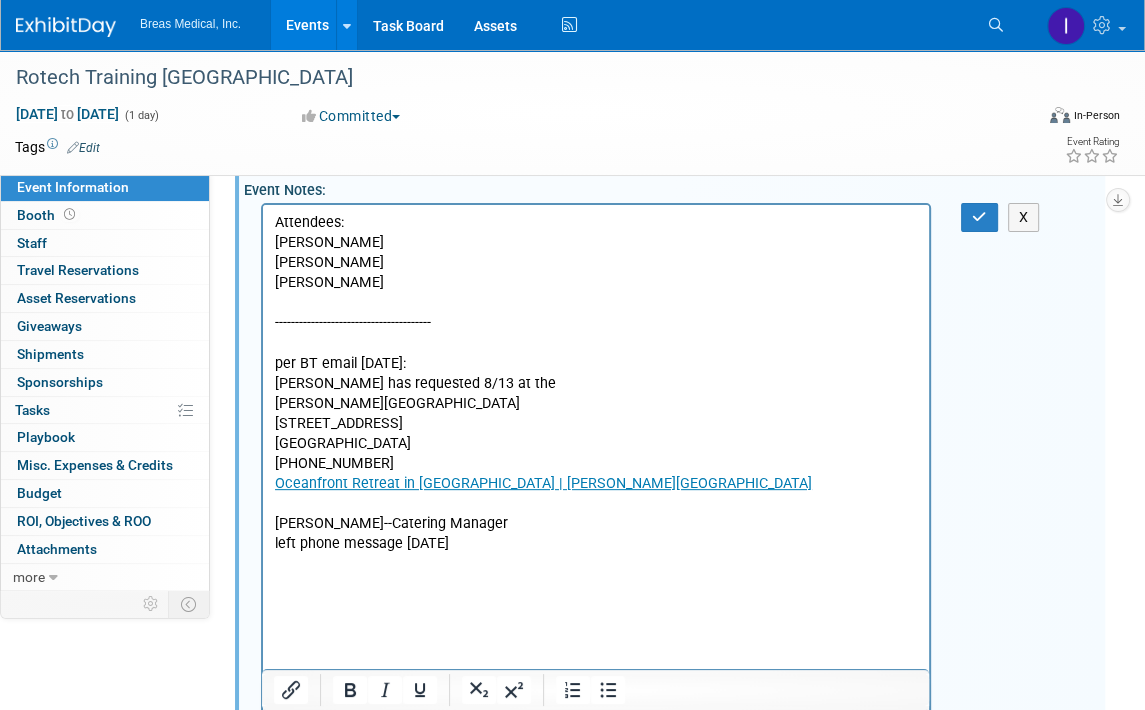scroll, scrollTop: 562, scrollLeft: 0, axis: vertical 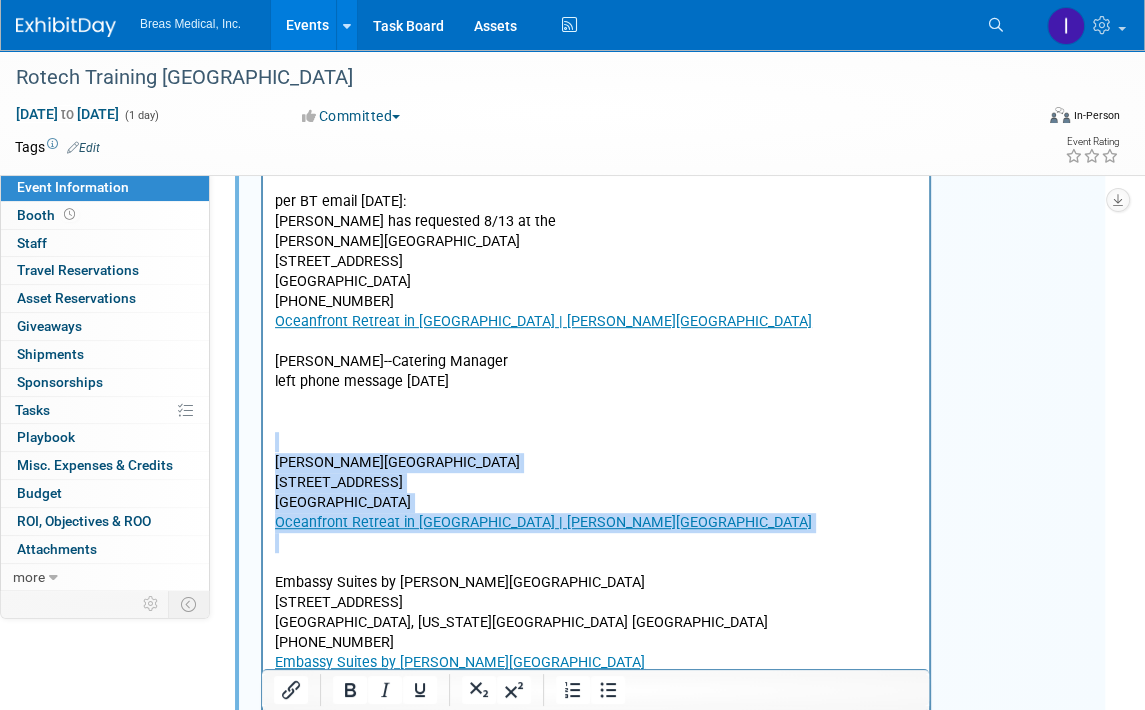 drag, startPoint x: 295, startPoint y: 436, endPoint x: 417, endPoint y: 542, distance: 161.61684 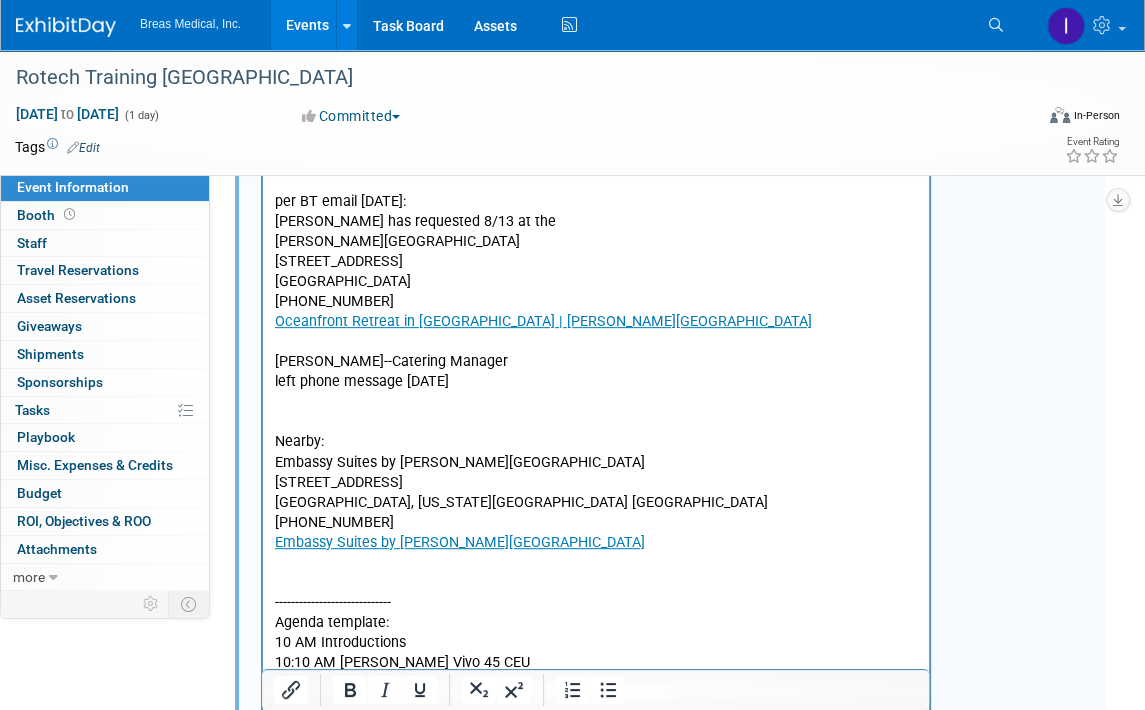 drag, startPoint x: 478, startPoint y: 386, endPoint x: 268, endPoint y: 380, distance: 210.0857 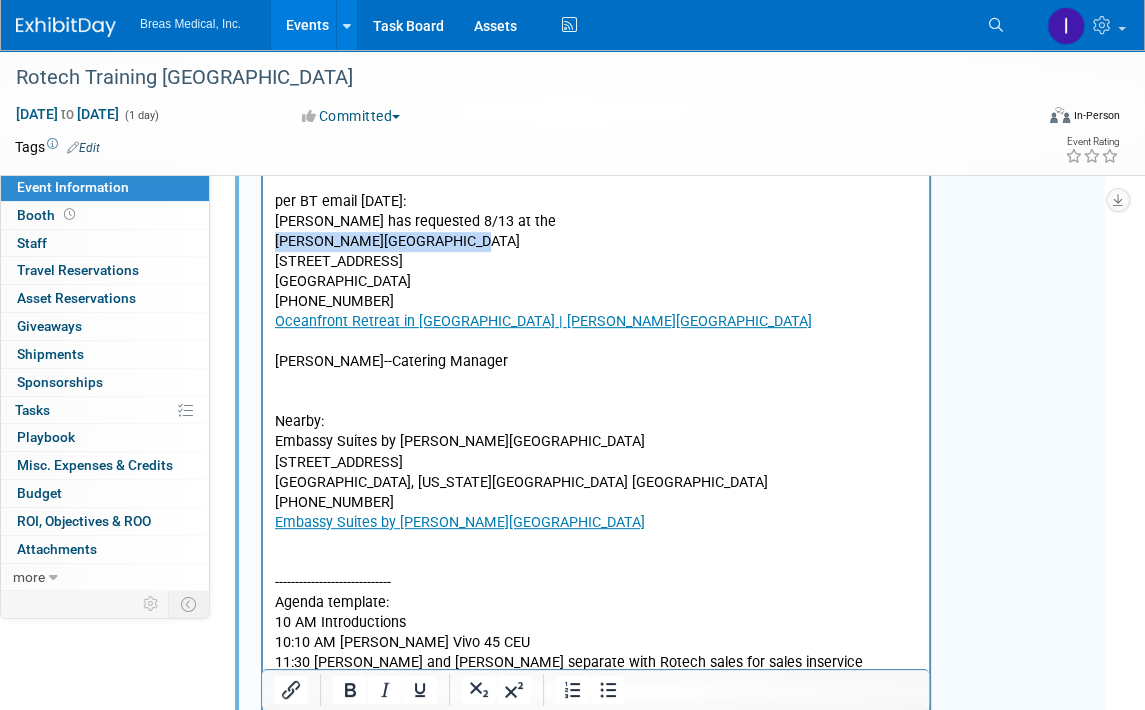 drag, startPoint x: 458, startPoint y: 243, endPoint x: 274, endPoint y: 247, distance: 184.04347 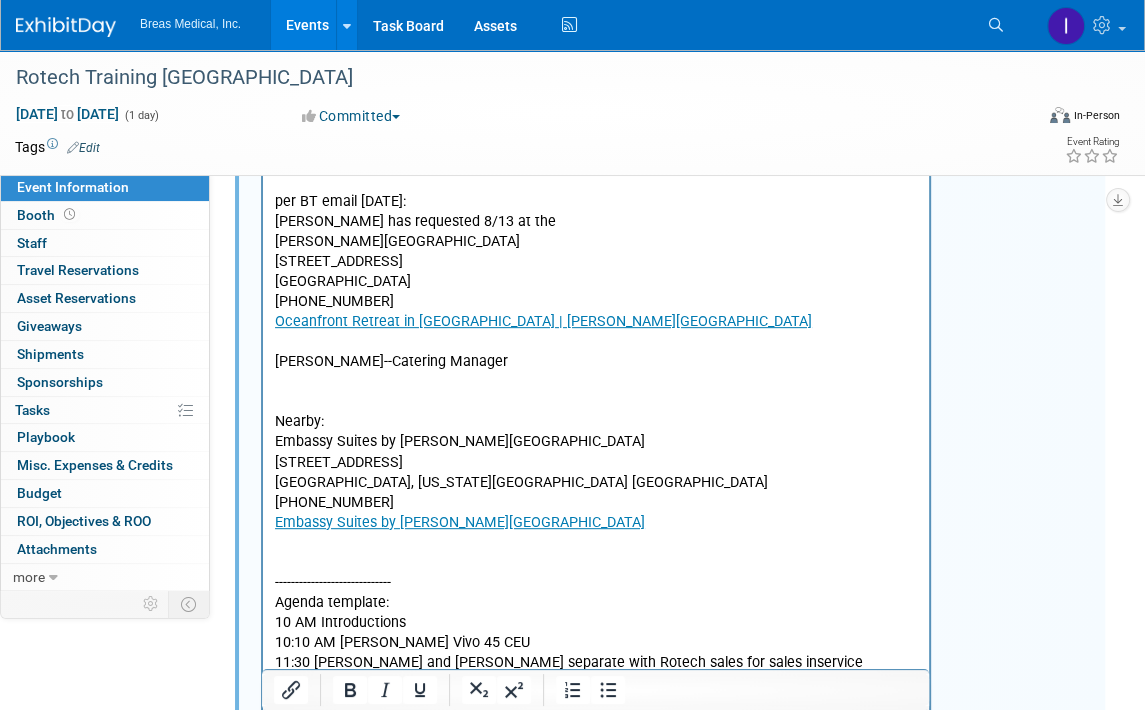 click on "----------------------------- Agenda template: 10 AM Introductions 10:10 AM Michael Vivo 45 CEU 11:30 Matt and Brett separate with Rotech sales for sales inservice Noon Lunch in meeting room 12:30 Michael Clinical Vivo 45 CEU continued 1:15 Breas Meeting Close 1:15 – Rotech Wound Care Training   ______________________________________" at bounding box center [596, 663] 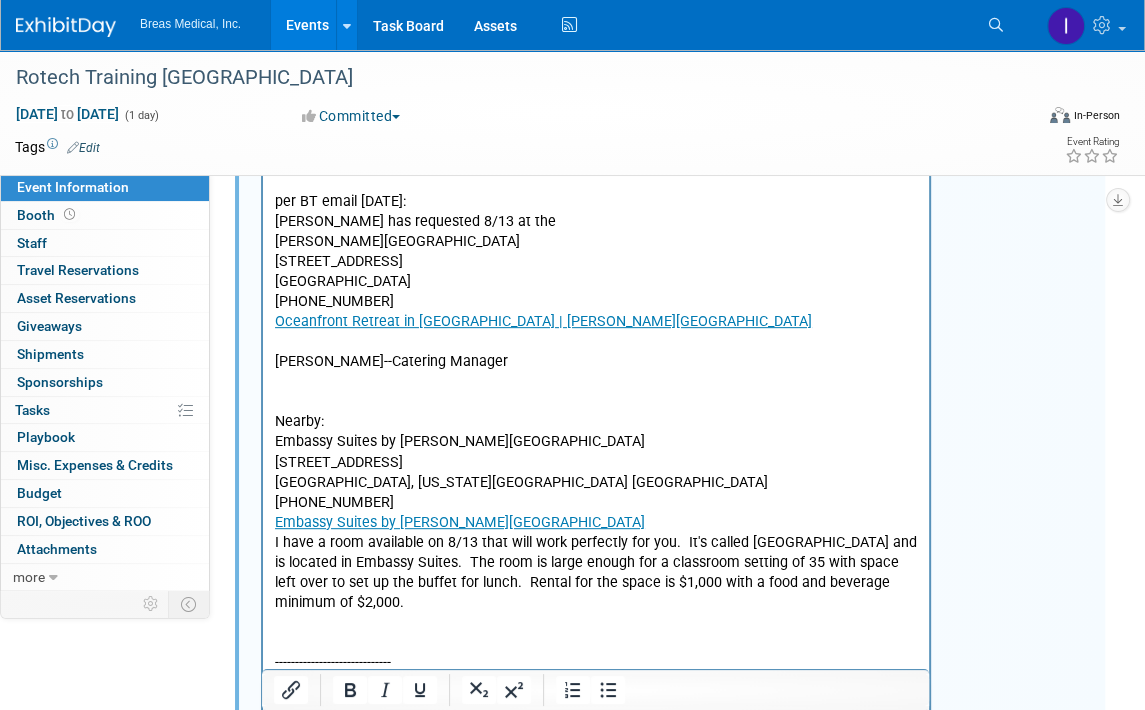 click on "I have a room available on 8/13 that will work perfectly for you.  It's called Somerset and is located in Embassy Suites.  The room is large enough for a classroom setting of 35 with space left over to set up the buffet for lunch.  Rental for the space is $1,000 with a food and beverage minimum of $2,000." at bounding box center [596, 573] 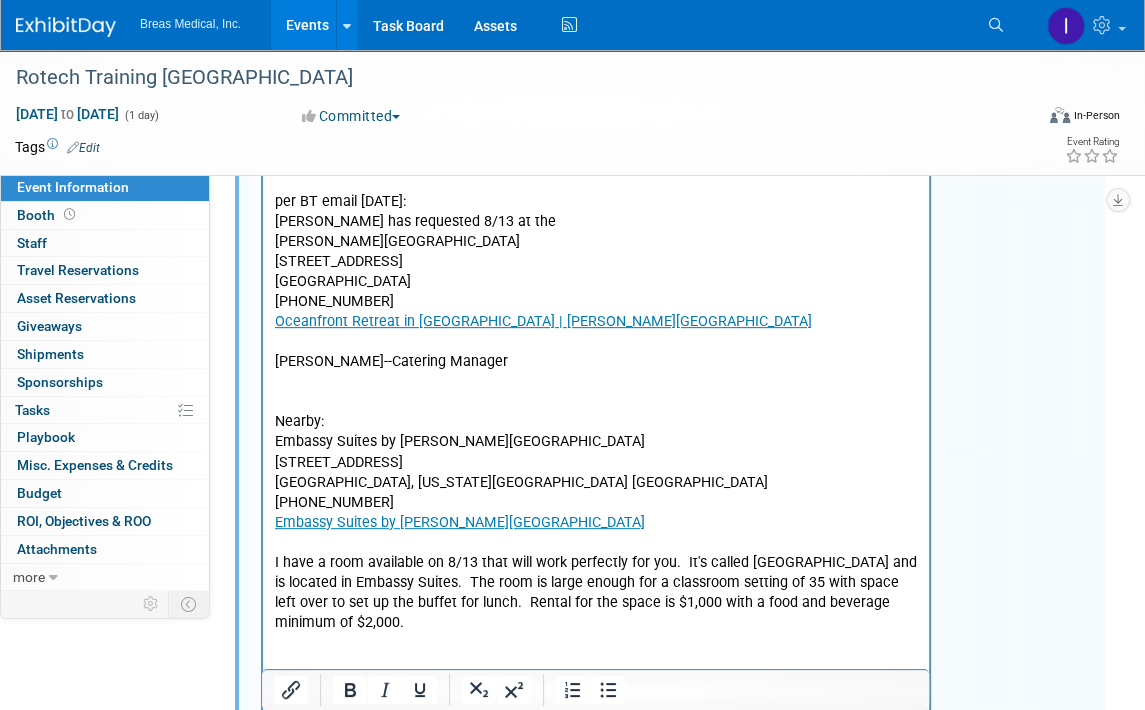 click on "Attendees: Brett Michael Matt --------------------------------------- per BT email 7-10-2025: Rotech has requested 8/13 at the Hilton Myrtle Beach Resort 10000 Beach Club Drive Myrtle Beach, SC  29572 843-449-5000 Oceanfront Retreat in Myrtle Beach | Hilton Myrtle Beach Resort Joseph--Catering Manager" at bounding box center [596, 211] 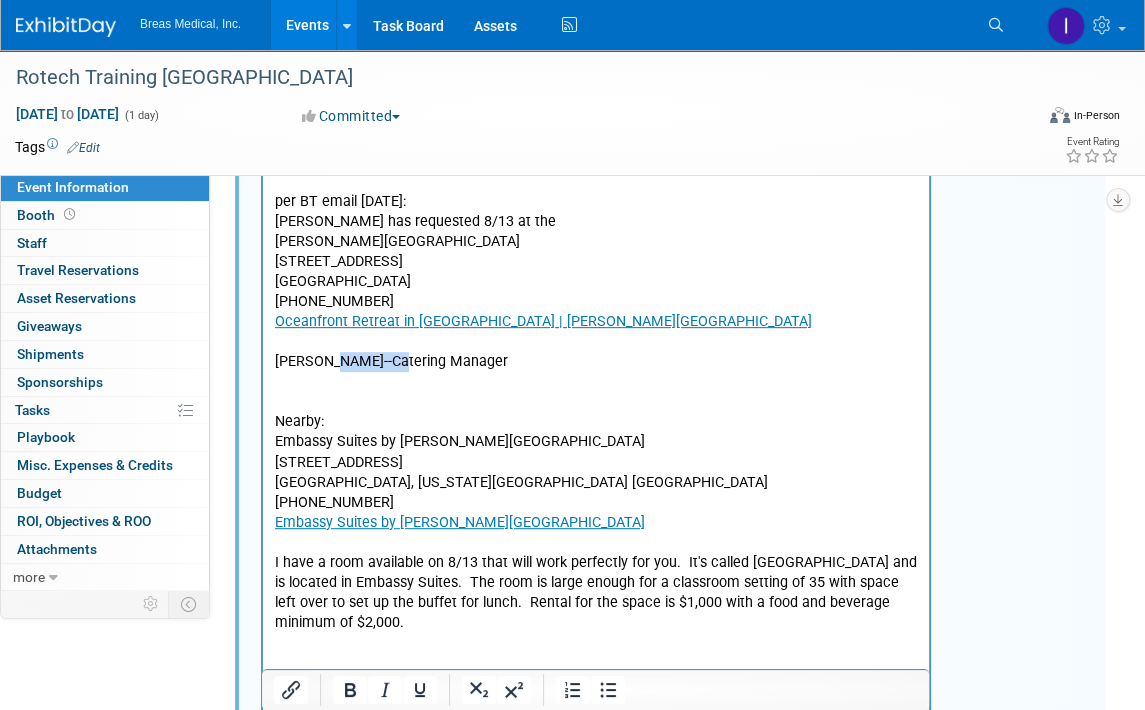 click on "Attendees: Brett Michael Matt --------------------------------------- per BT email 7-10-2025: Rotech has requested 8/13 at the Hilton Myrtle Beach Resort 10000 Beach Club Drive Myrtle Beach, SC  29572 843-449-5000 Oceanfront Retreat in Myrtle Beach | Hilton Myrtle Beach Resort Joseph--Catering Manager" at bounding box center (596, 211) 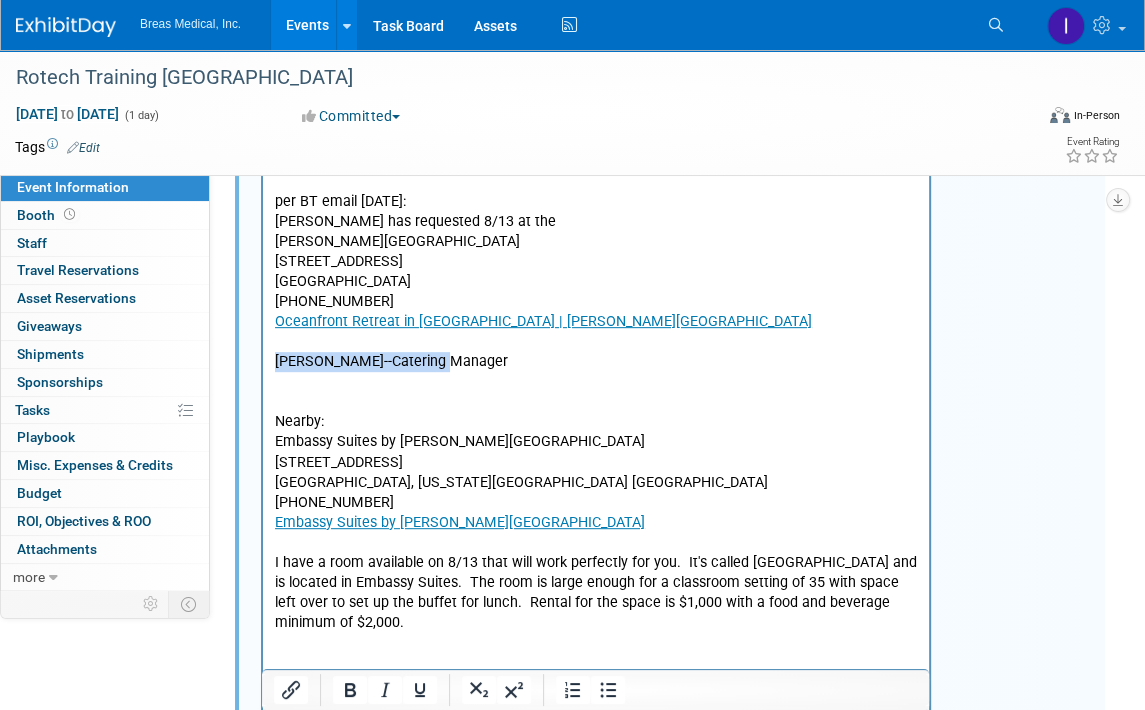 click on "Attendees: Brett Michael Matt --------------------------------------- per BT email 7-10-2025: Rotech has requested 8/13 at the Hilton Myrtle Beach Resort 10000 Beach Club Drive Myrtle Beach, SC  29572 843-449-5000 Oceanfront Retreat in Myrtle Beach | Hilton Myrtle Beach Resort Joseph--Catering Manager" at bounding box center (596, 211) 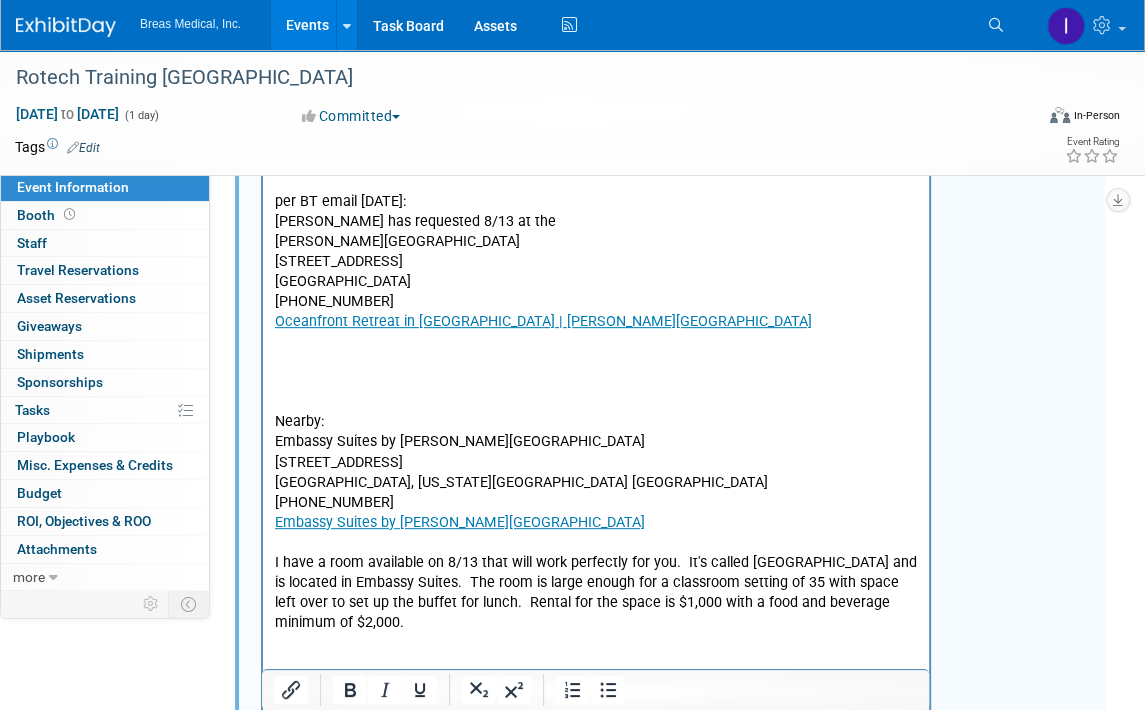click on "----------------------------- Agenda template: 10 AM Introductions 10:10 AM Michael Vivo 45 CEU 11:30 Matt and Brett separate with Rotech sales for sales inservice Noon Lunch in meeting room 12:30 Michael Clinical Vivo 45 CEU continued 1:15 Breas Meeting Close 1:15 – Rotech Wound Care Training   ______________________________________" at bounding box center [596, 763] 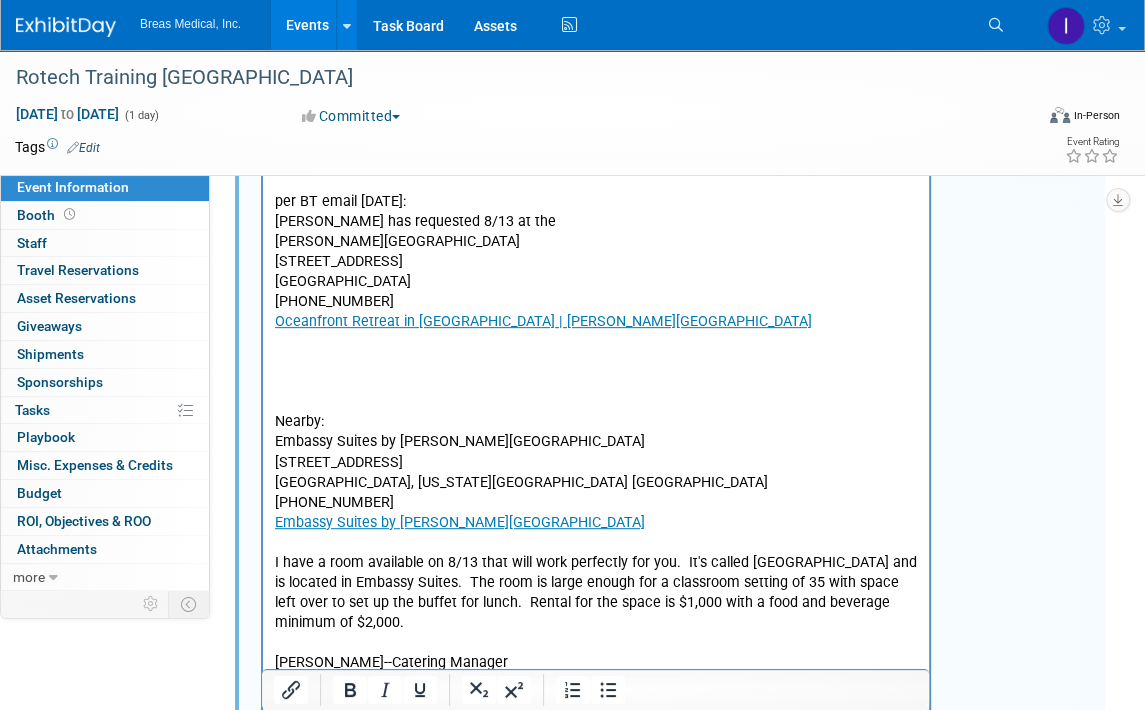 click on "Joseph--Catering Manager ----------------------------- Agenda template: 10 AM Introductions 10:10 AM Michael Vivo 45 CEU 11:30 Matt and Brett separate with Rotech sales for sales inservice Noon Lunch in meeting room 12:30 Michael Clinical Vivo 45 CEU continued 1:15 Breas Meeting Close 1:15 – Rotech Wound Care Training   ______________________________________" at bounding box center [596, 763] 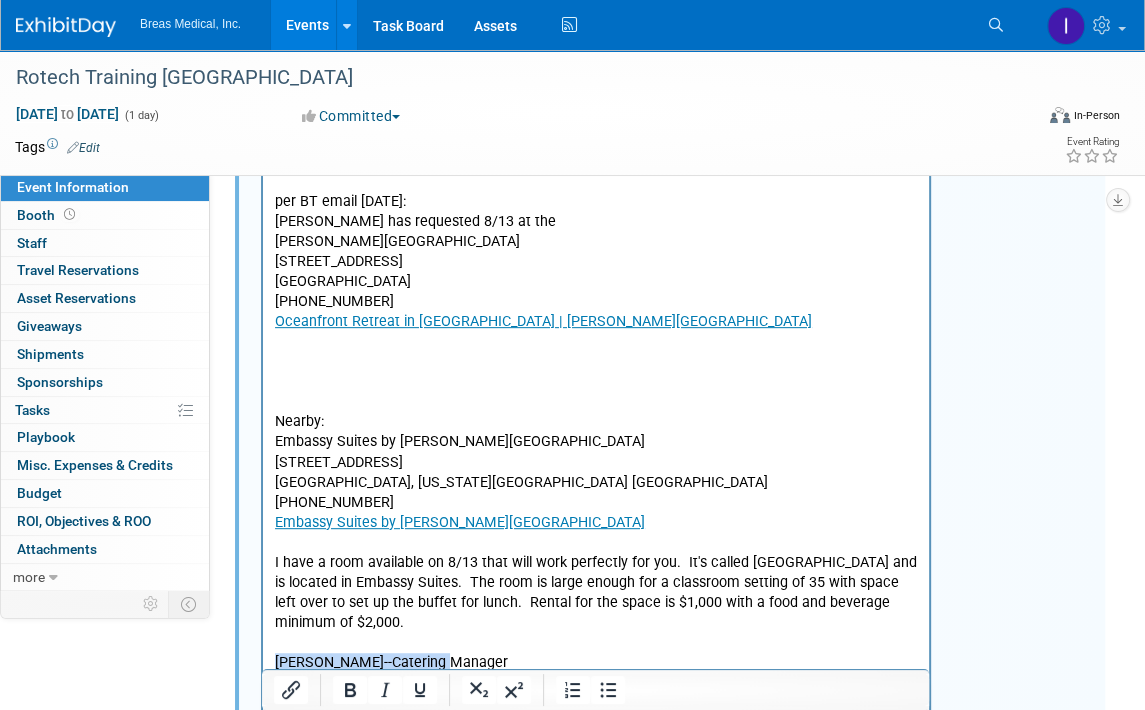 drag, startPoint x: 475, startPoint y: 642, endPoint x: 262, endPoint y: 639, distance: 213.02112 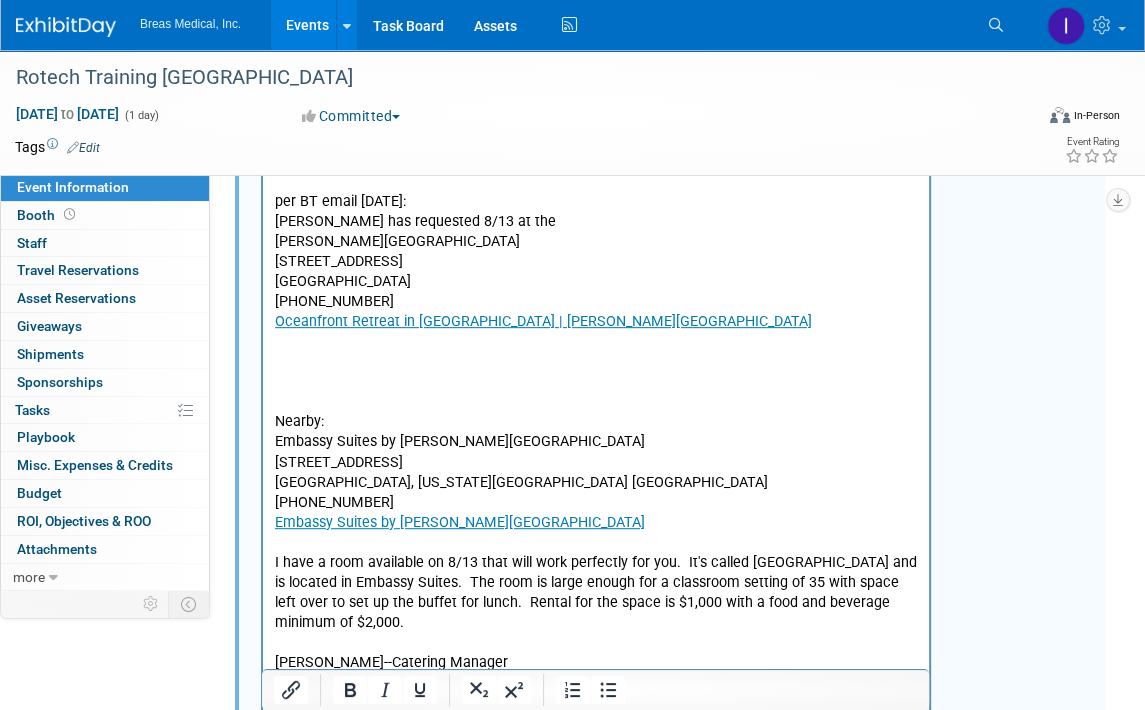 scroll, scrollTop: 602, scrollLeft: 0, axis: vertical 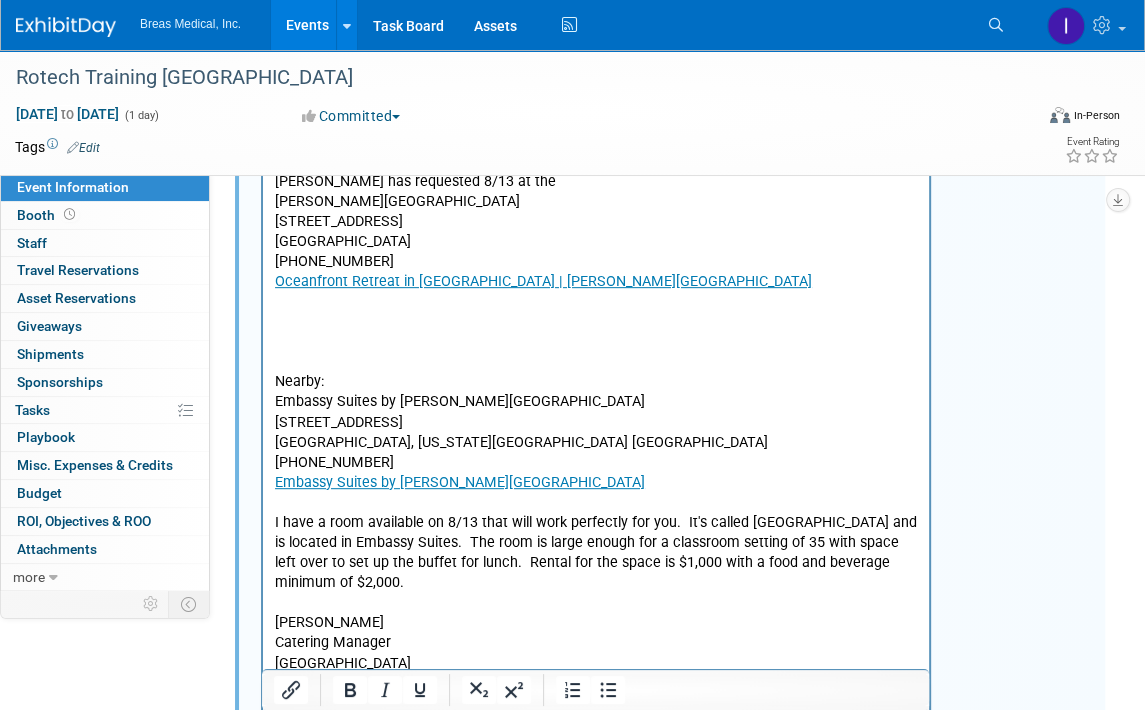 click on "I have a room available on 8/13 that will work perfectly for you.  It's called Somerset and is located in Embassy Suites.  The room is large enough for a classroom setting of 35 with space left over to set up the buffet for lunch.  Rental for the space is $1,000 with a food and beverage minimum of $2,000." at bounding box center (596, 553) 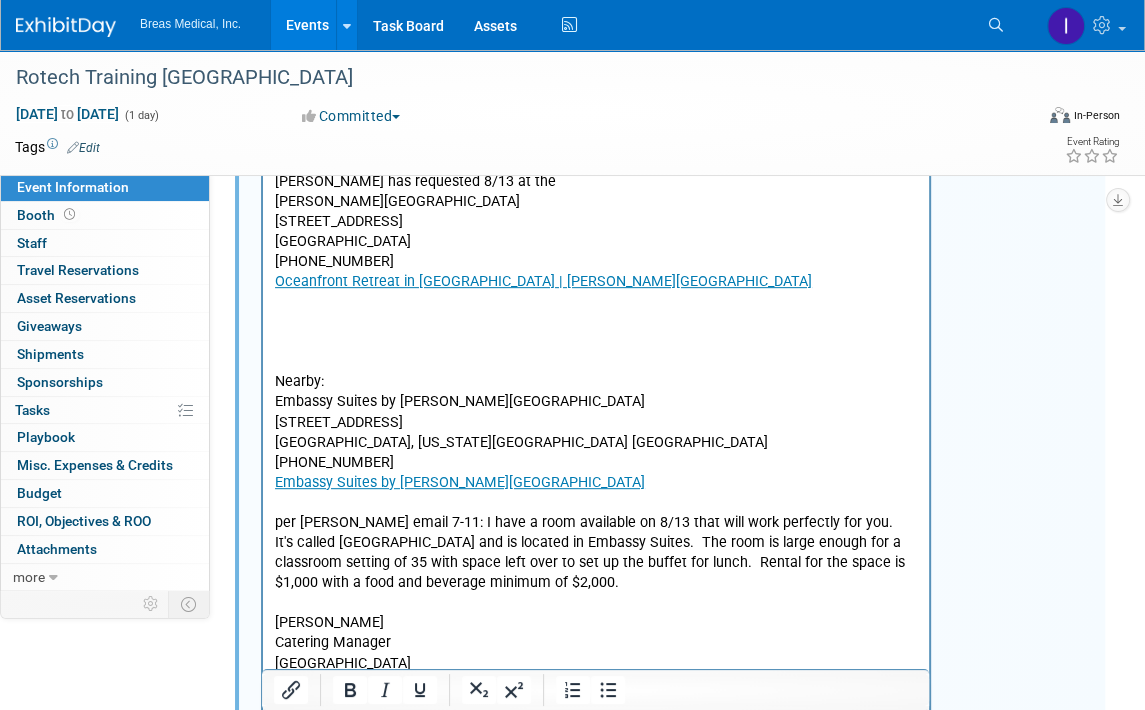 click at bounding box center [596, 362] 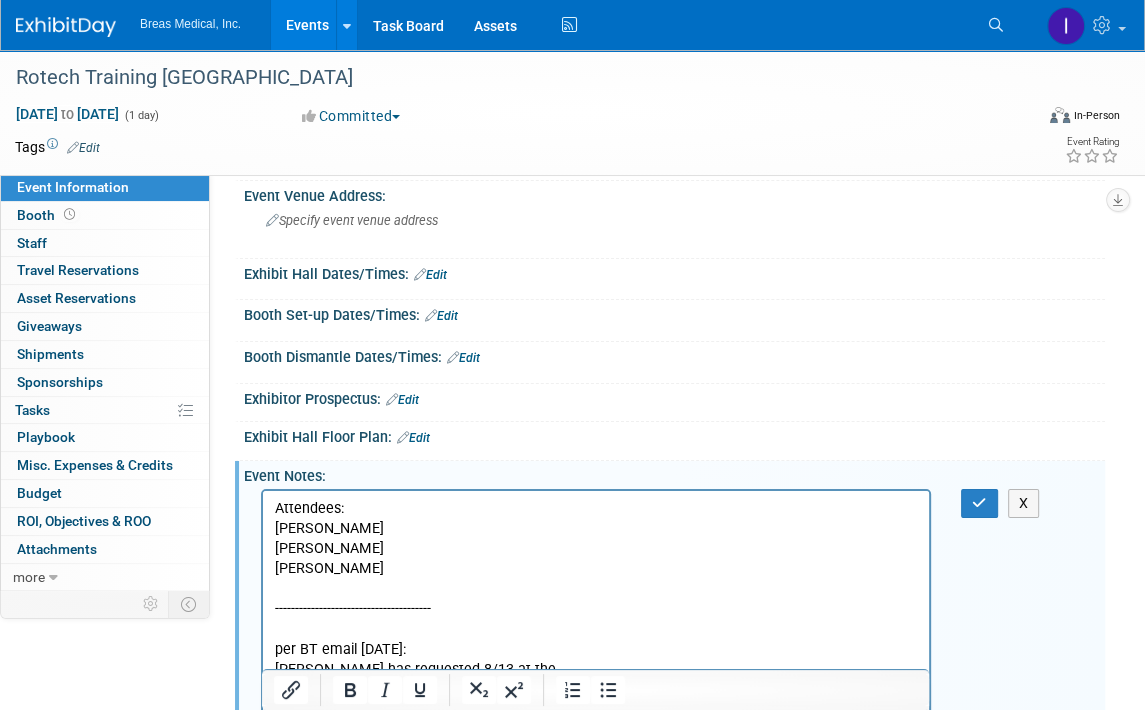 scroll, scrollTop: 102, scrollLeft: 0, axis: vertical 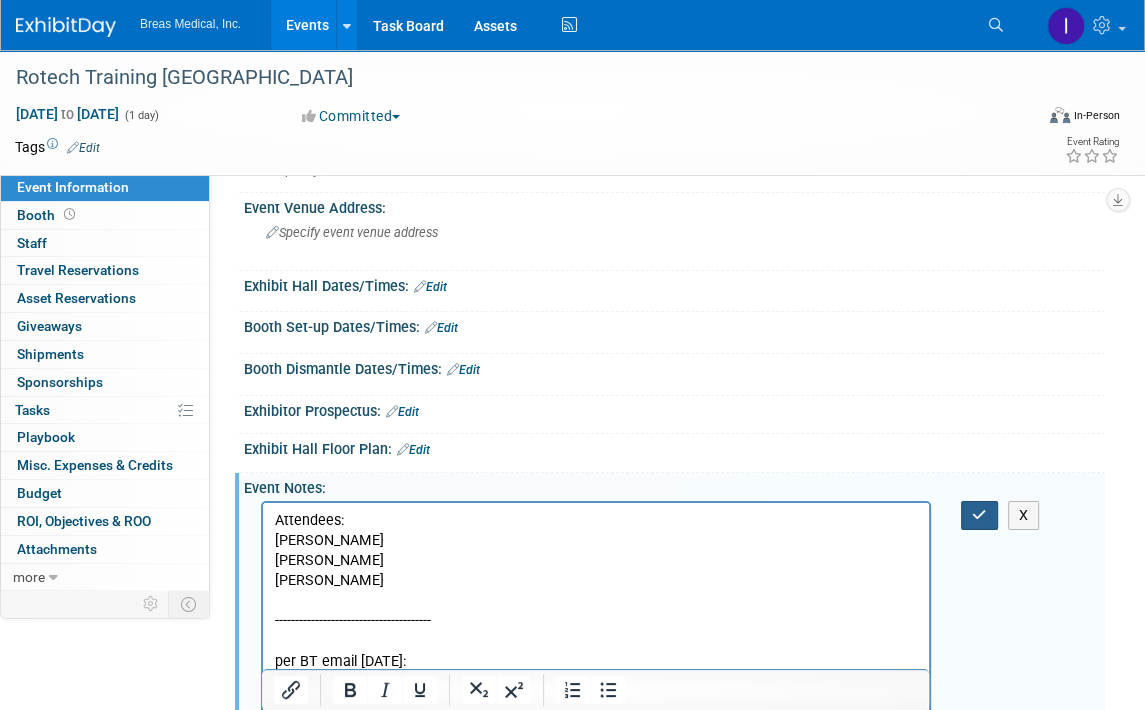 click at bounding box center (979, 515) 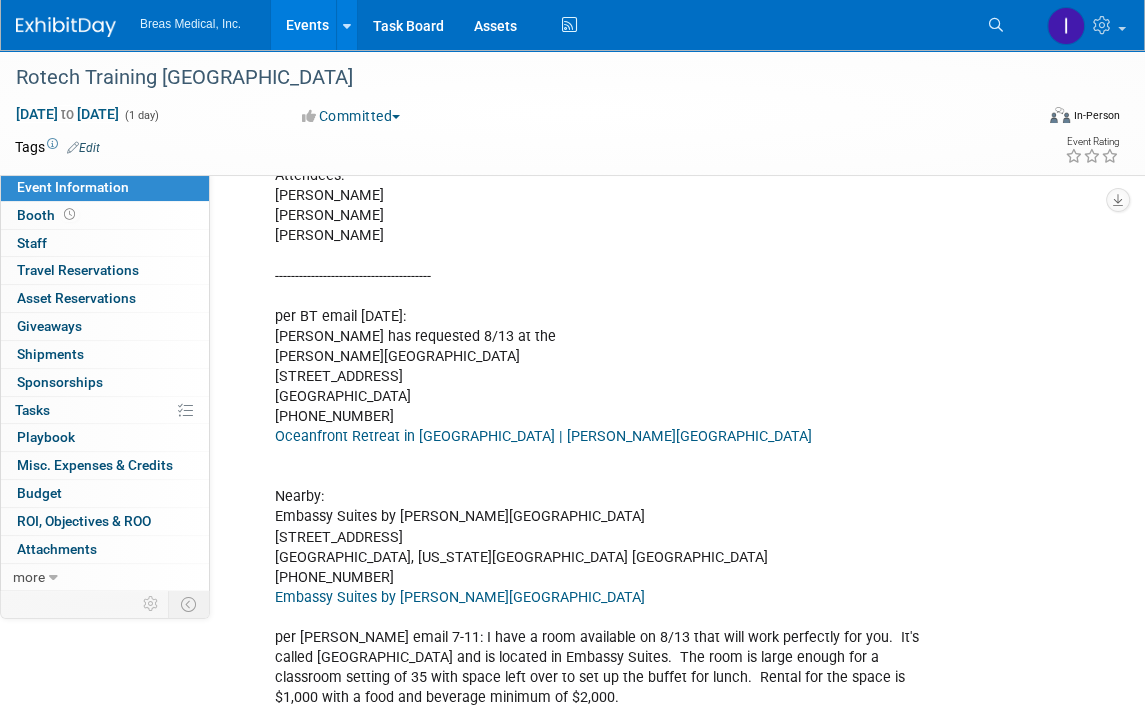 scroll, scrollTop: 502, scrollLeft: 0, axis: vertical 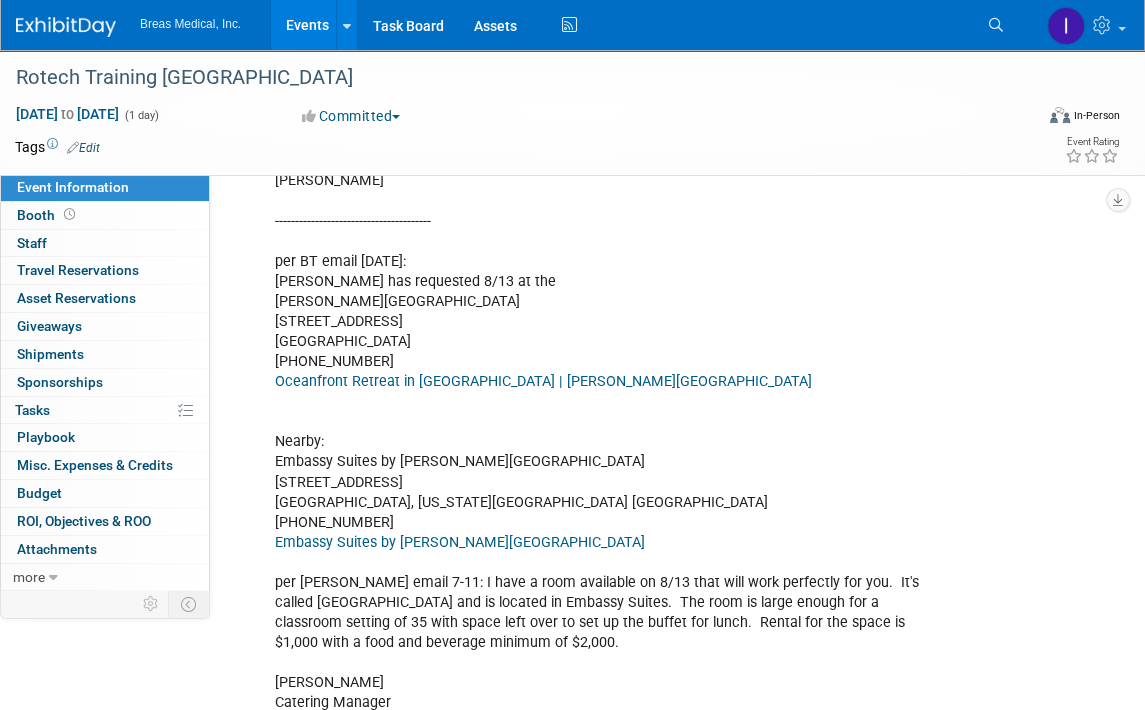drag, startPoint x: 413, startPoint y: 432, endPoint x: 391, endPoint y: 415, distance: 27.802877 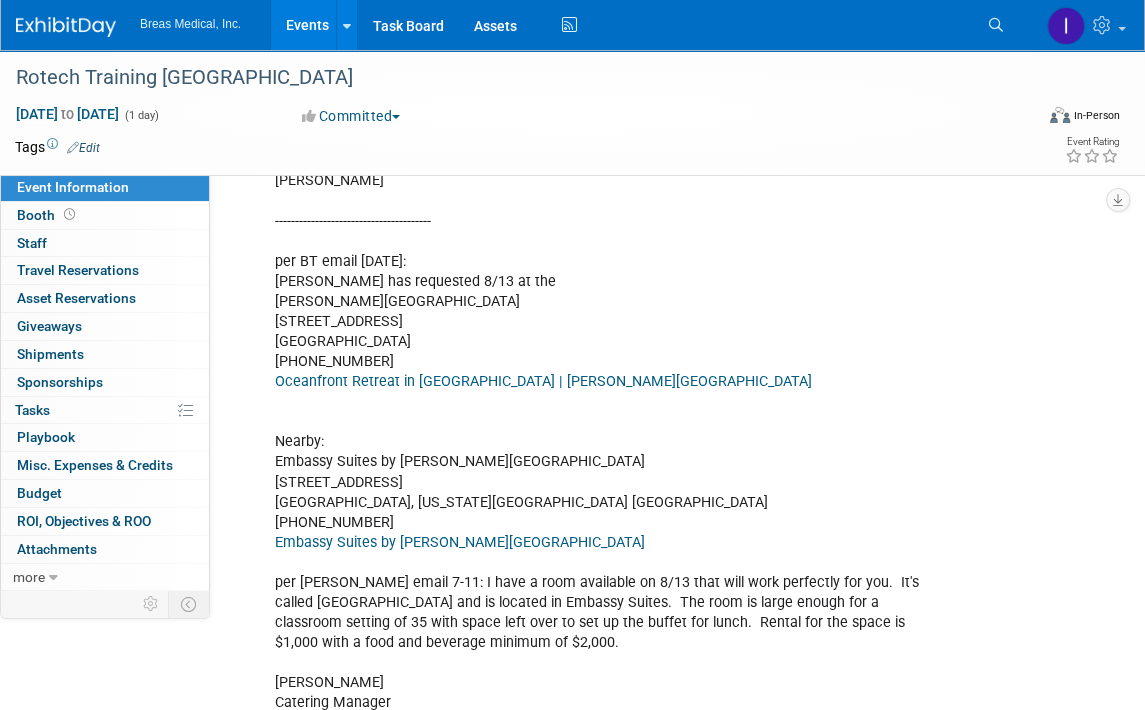 click on "Events" at bounding box center [307, 25] 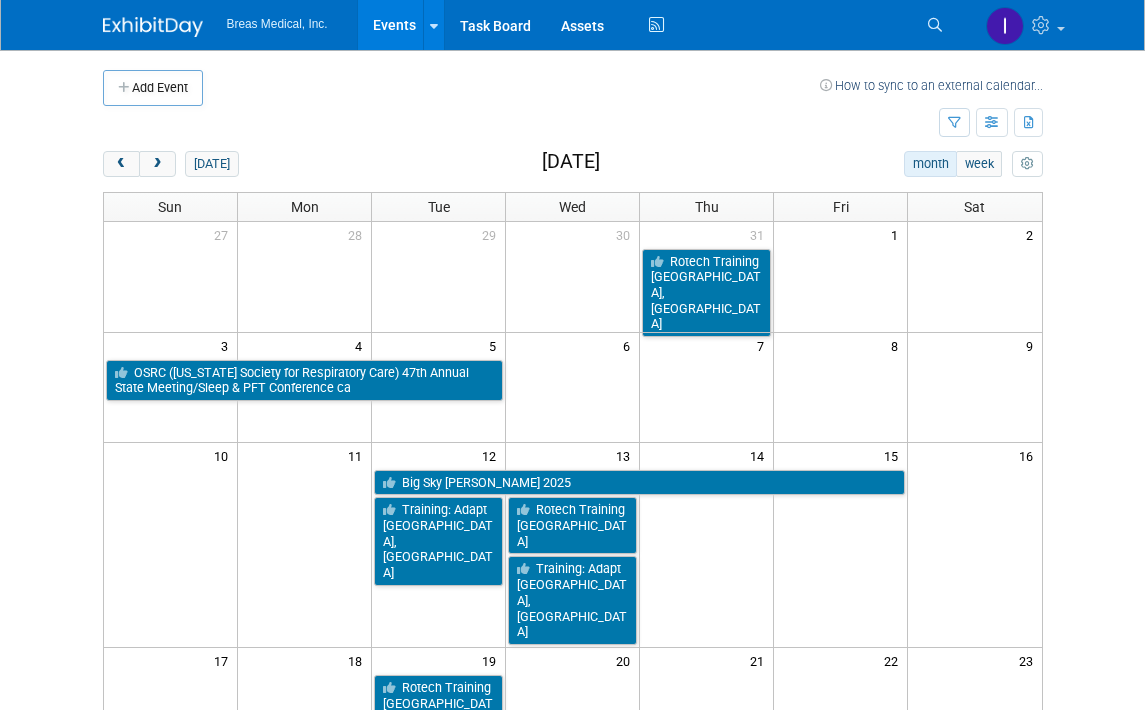 scroll, scrollTop: 0, scrollLeft: 0, axis: both 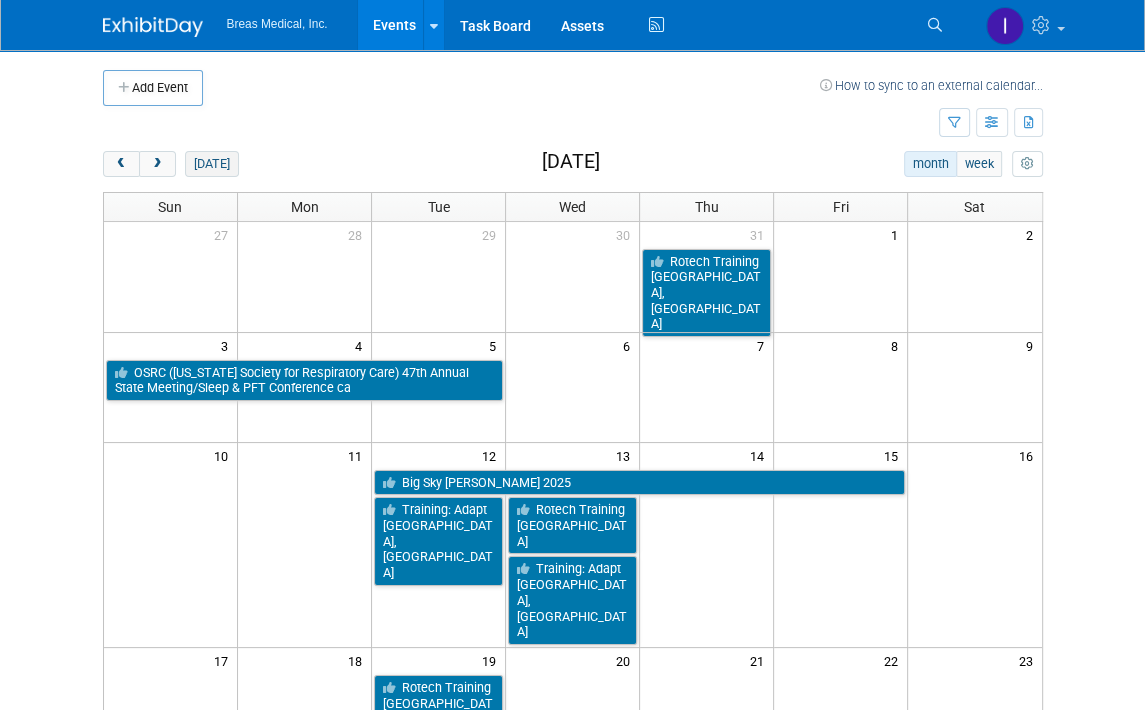 click on "today" at bounding box center (211, 164) 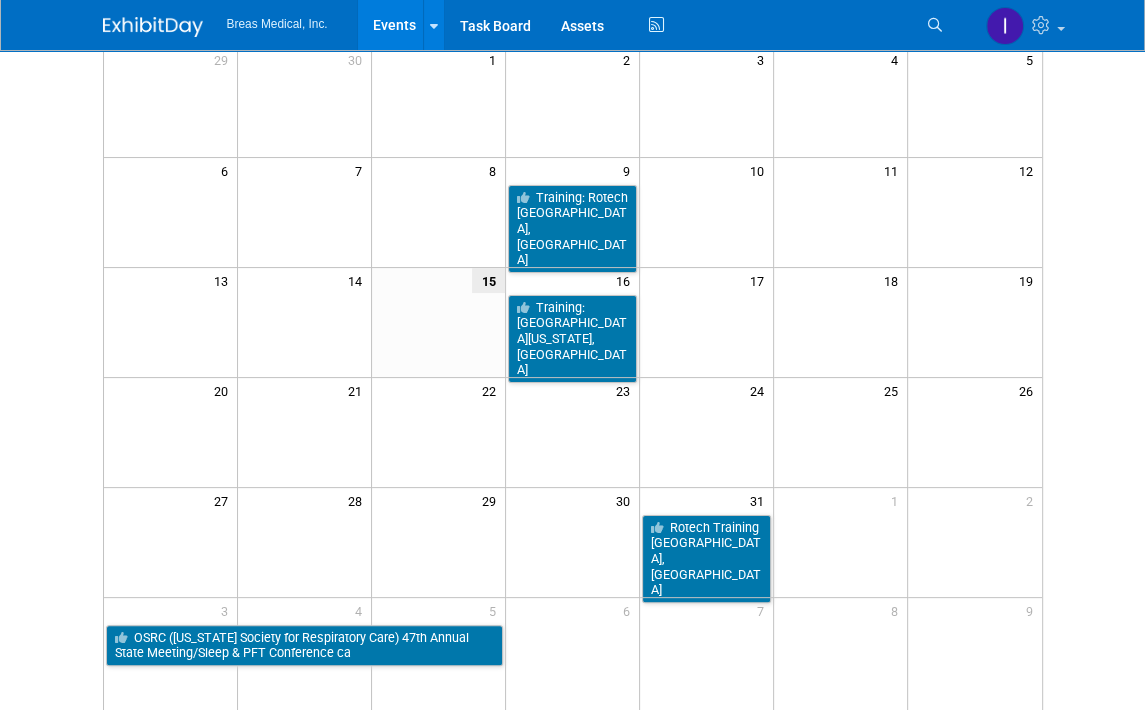 scroll, scrollTop: 200, scrollLeft: 0, axis: vertical 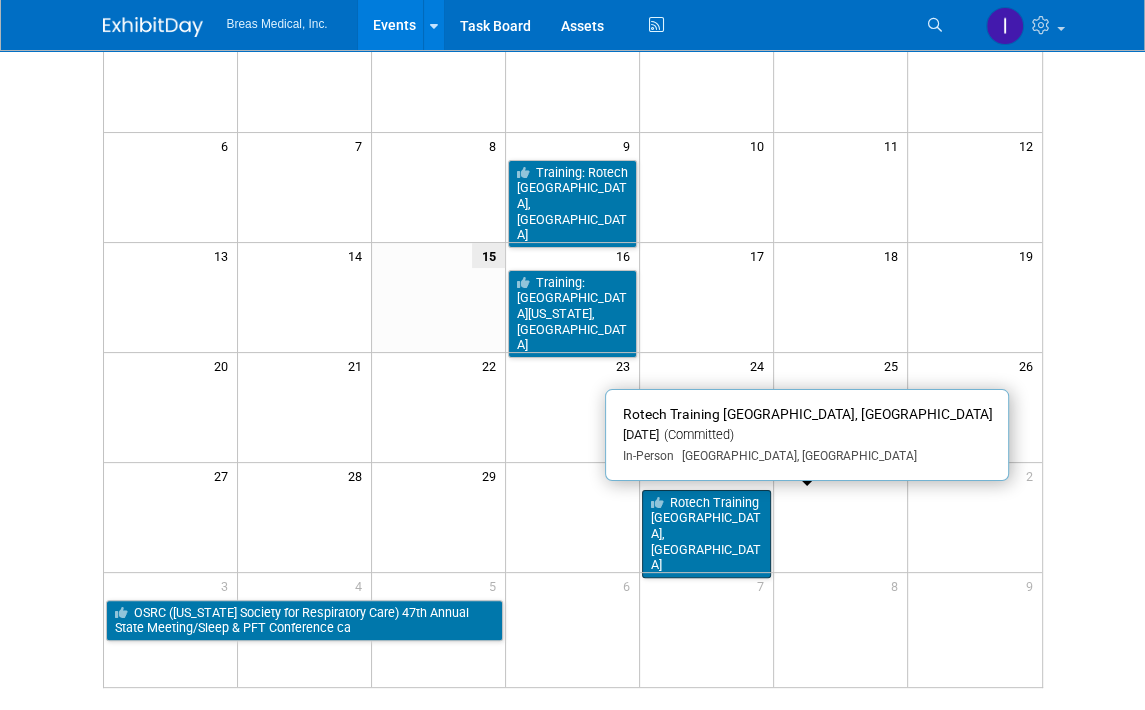 click on "Rotech Training Orlando, FL" at bounding box center (706, 534) 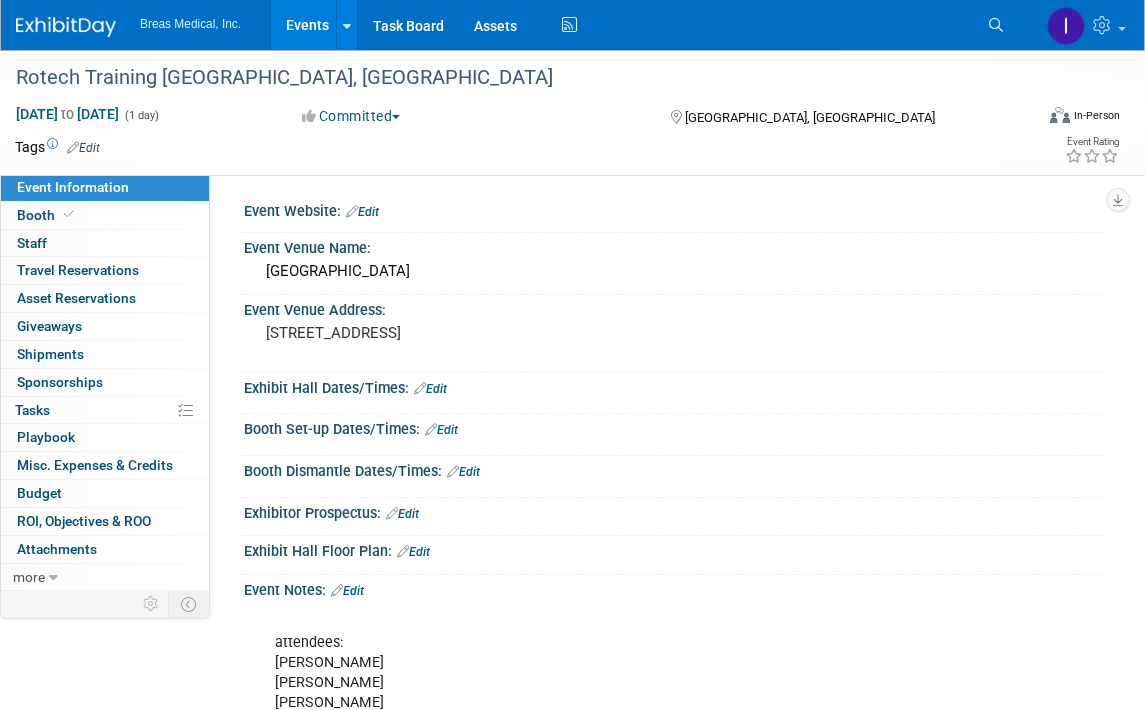 scroll, scrollTop: 0, scrollLeft: 0, axis: both 